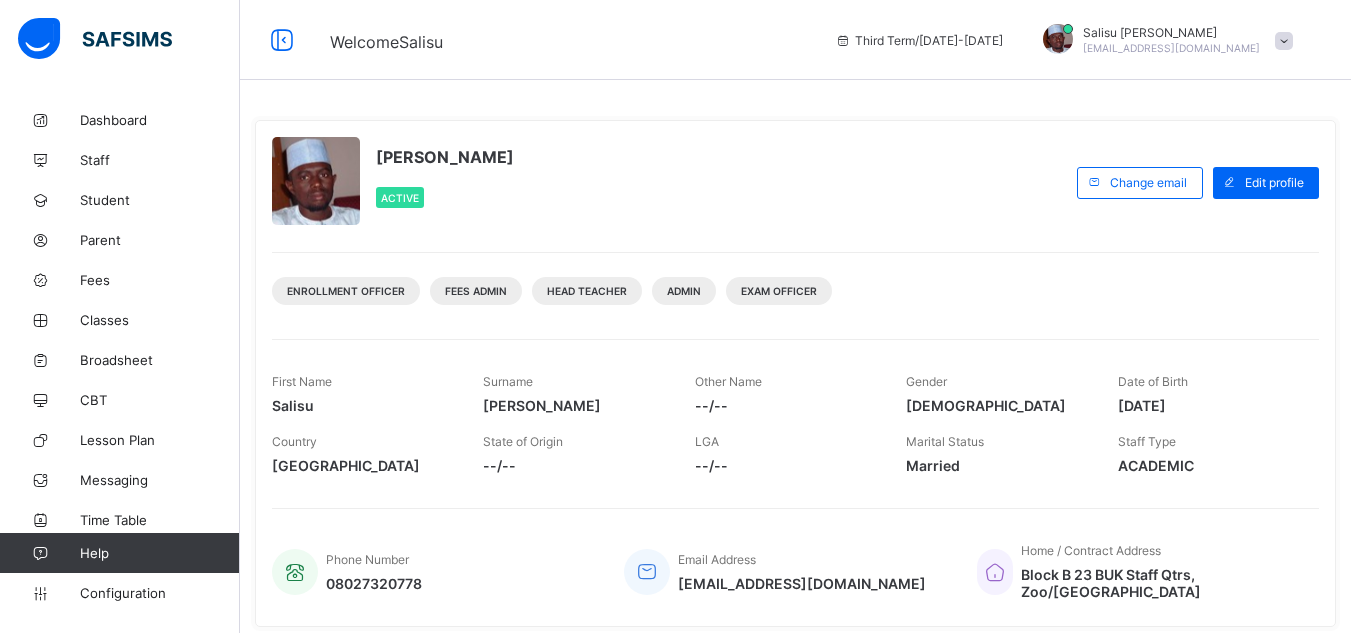 scroll, scrollTop: 0, scrollLeft: 0, axis: both 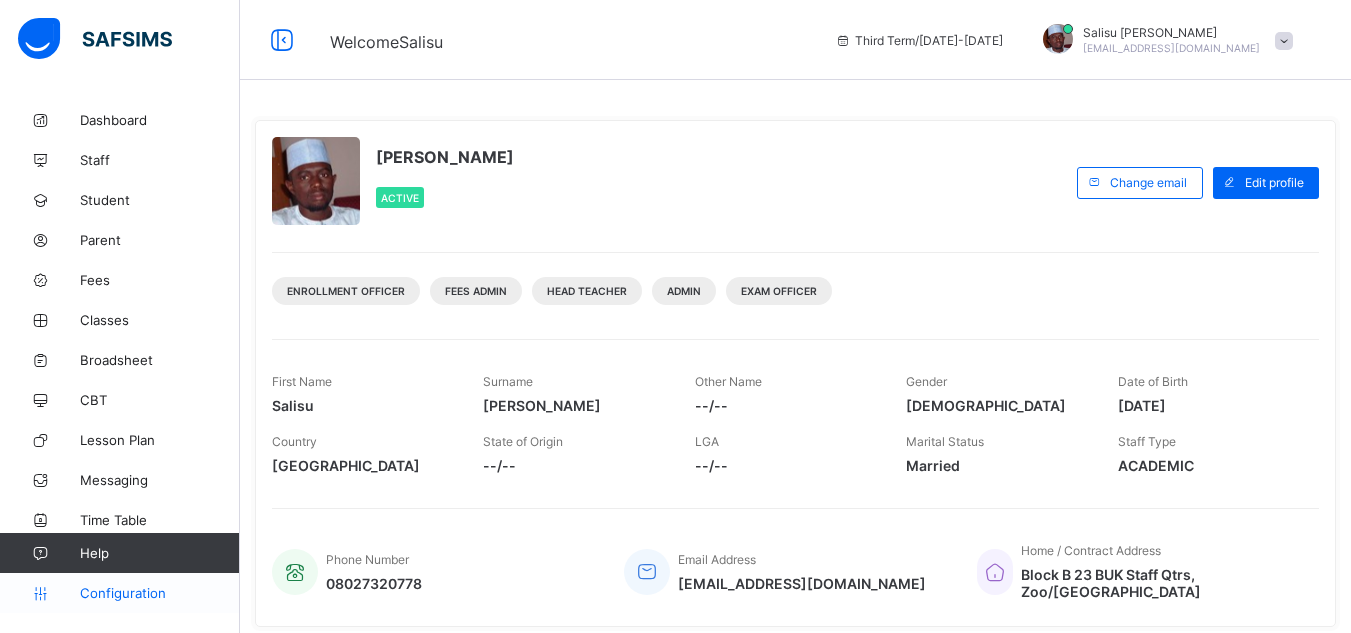 click on "Configuration" at bounding box center (119, 593) 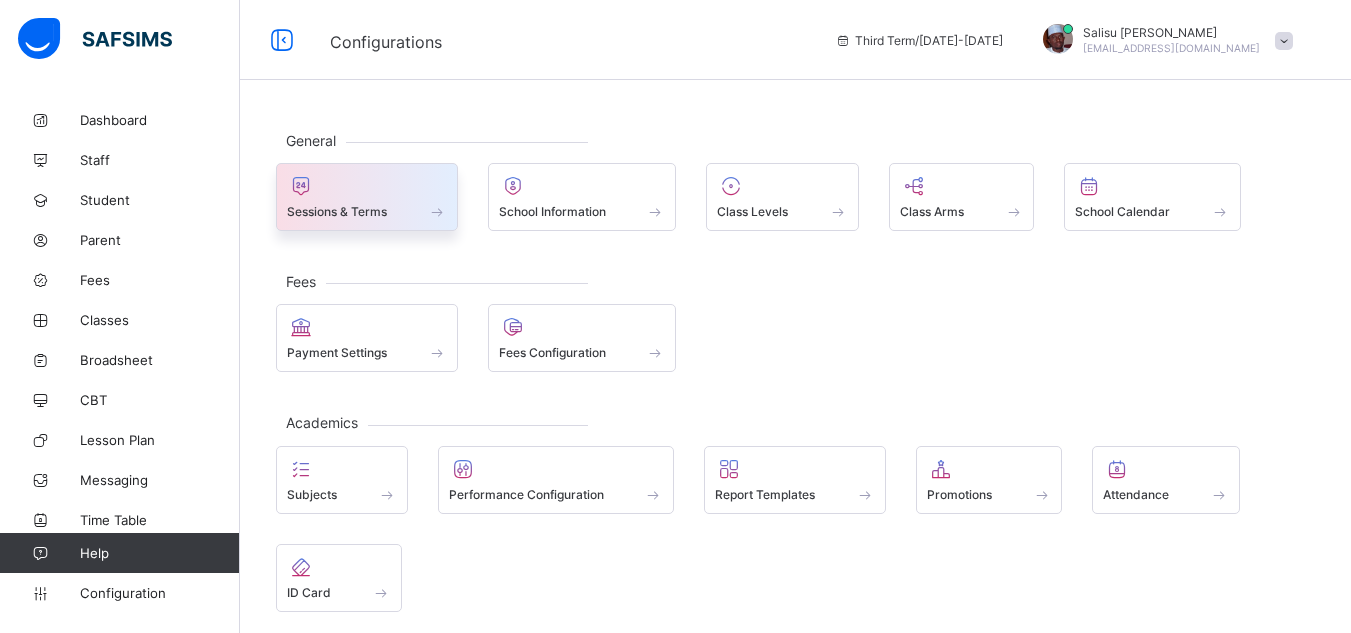 click at bounding box center (367, 186) 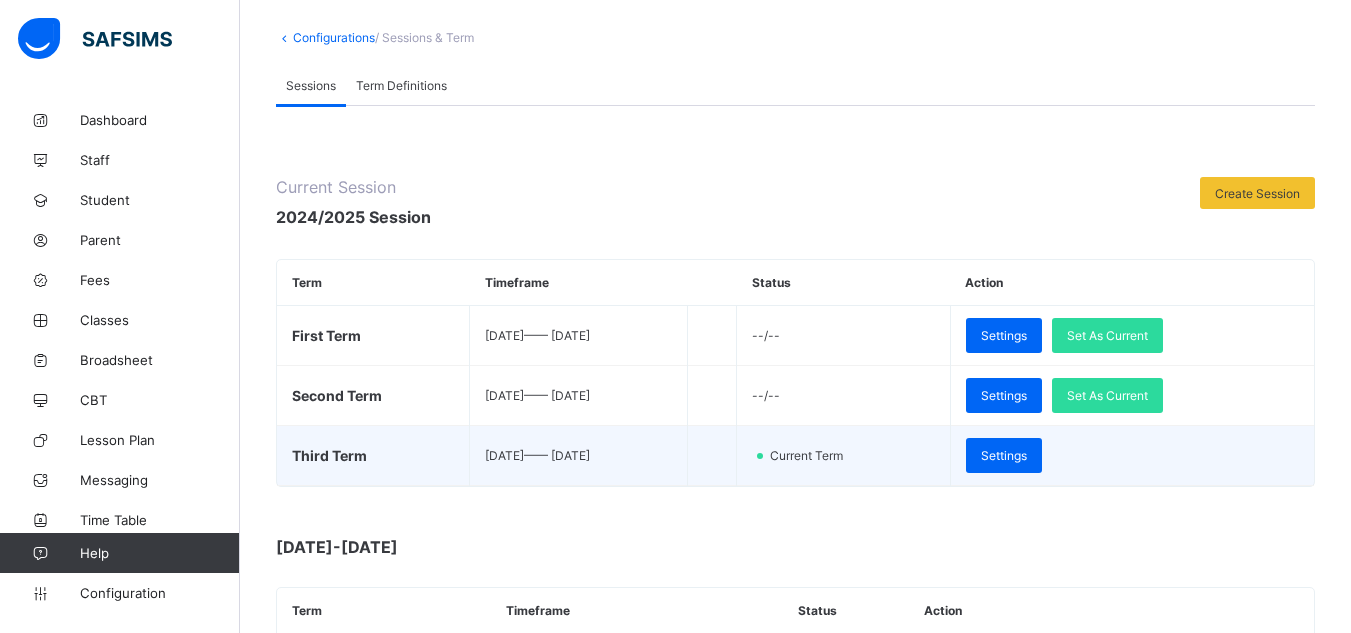 scroll, scrollTop: 101, scrollLeft: 0, axis: vertical 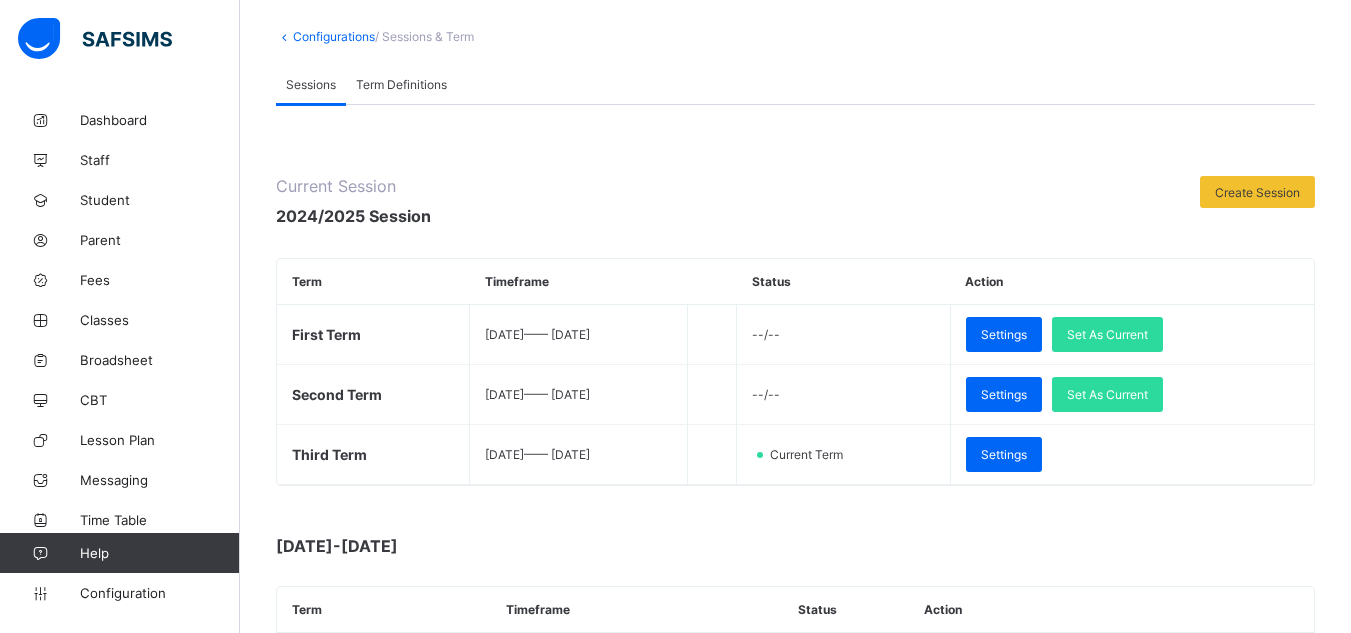 click on "Term Definitions" at bounding box center (401, 84) 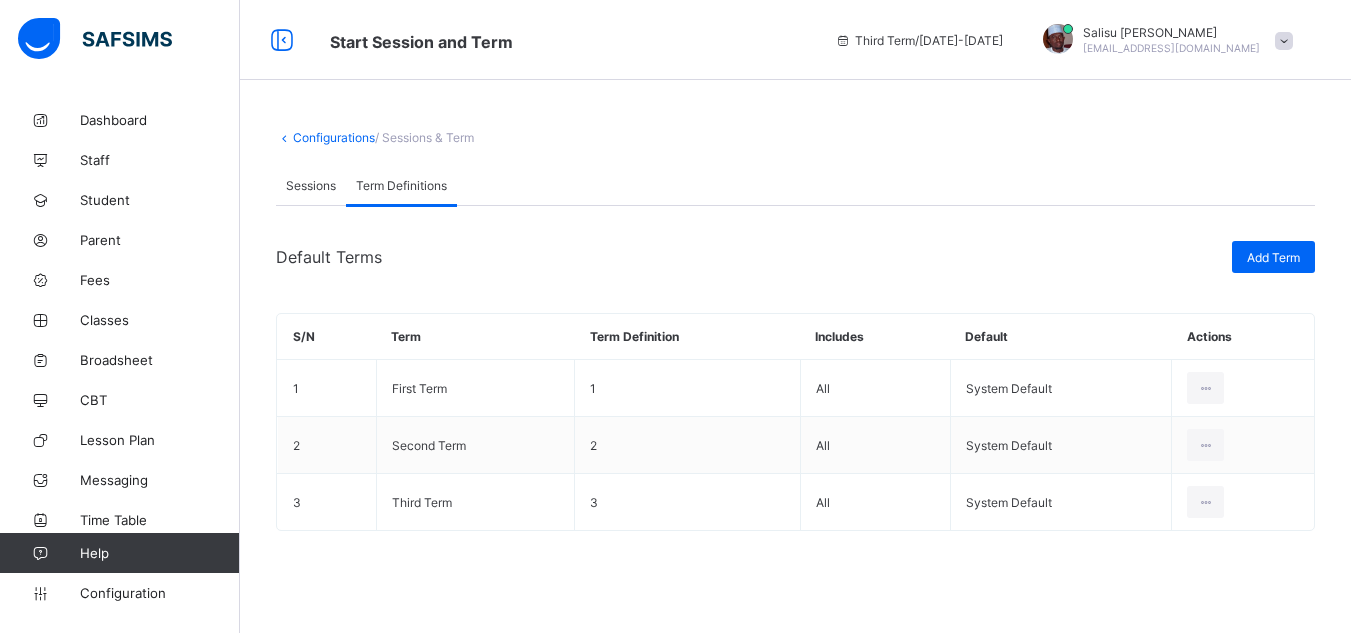 scroll, scrollTop: 0, scrollLeft: 0, axis: both 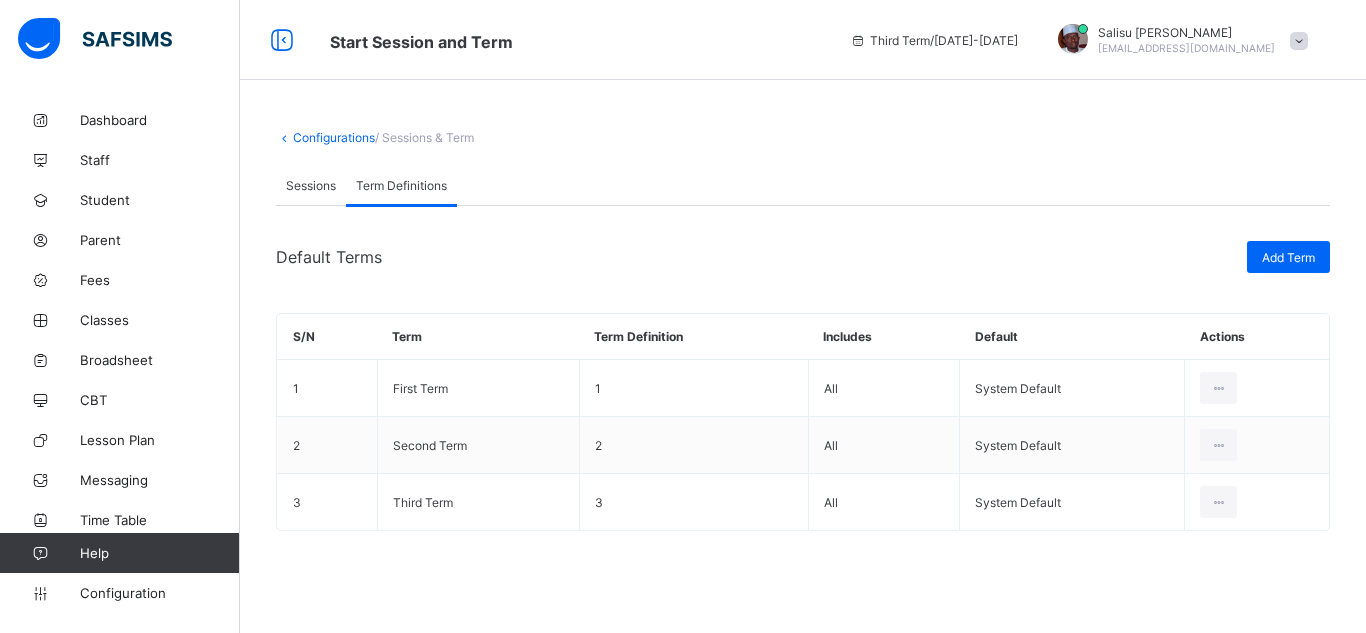 click on "Sessions" at bounding box center (311, 185) 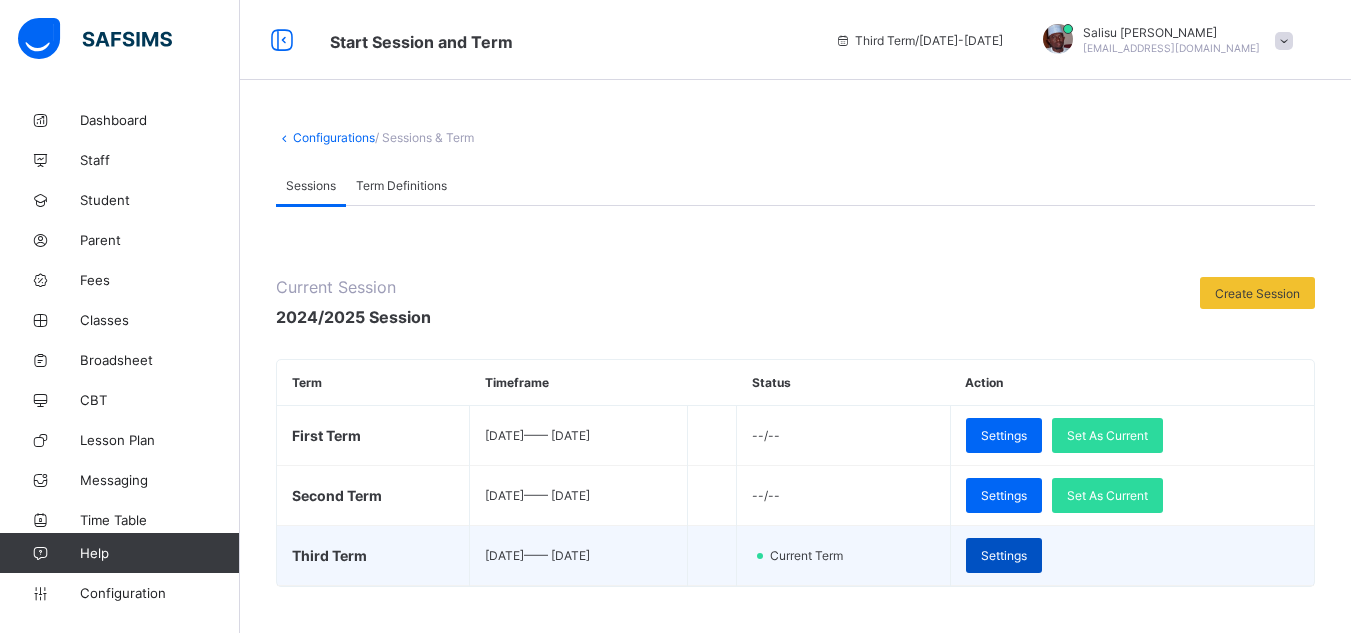 click on "Settings" at bounding box center [1004, 555] 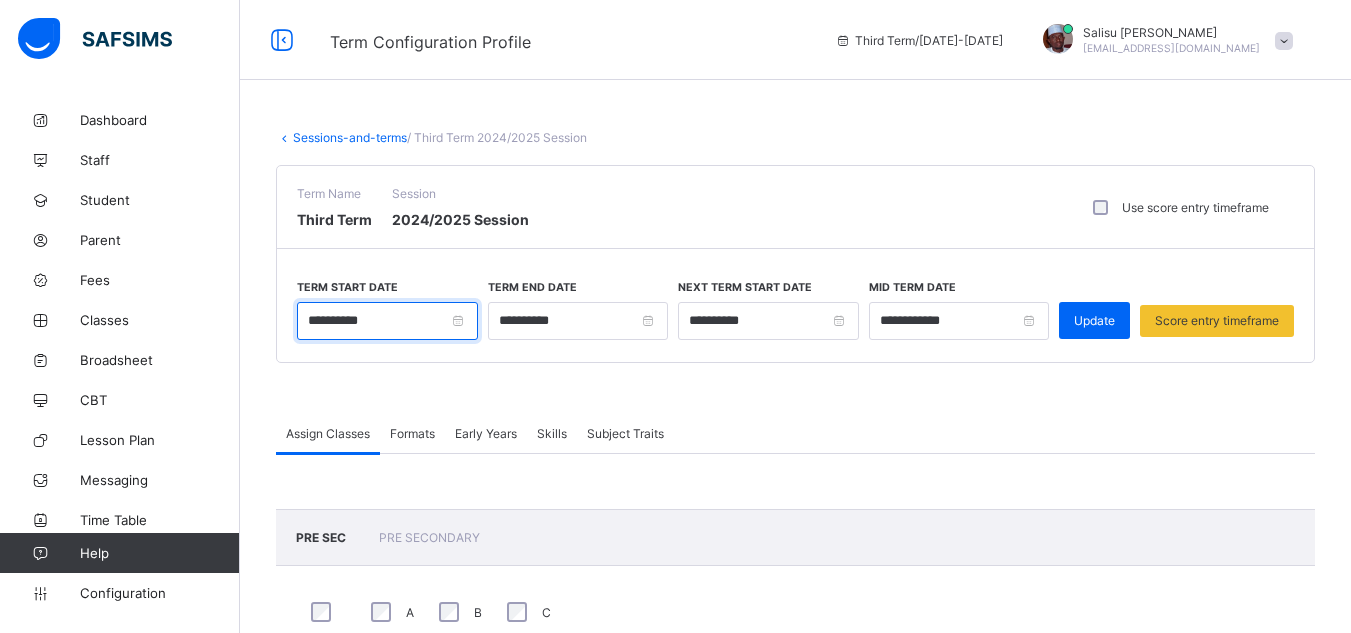 click on "**********" at bounding box center [387, 321] 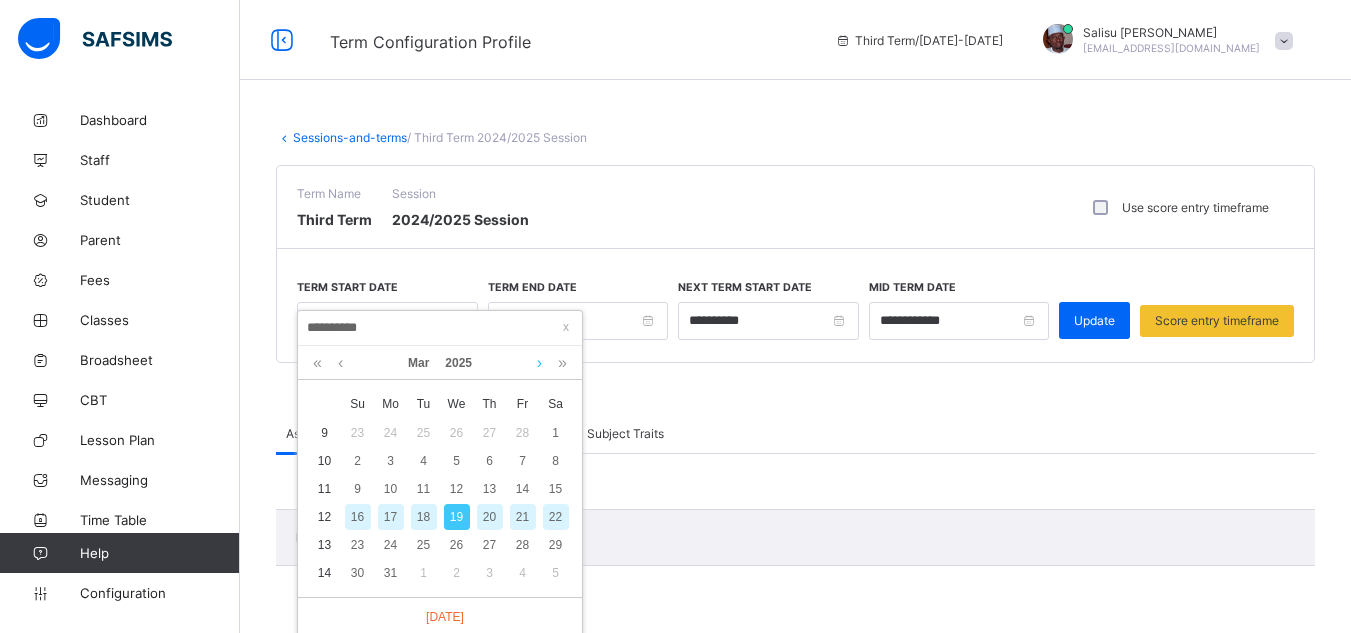 click at bounding box center (539, 363) 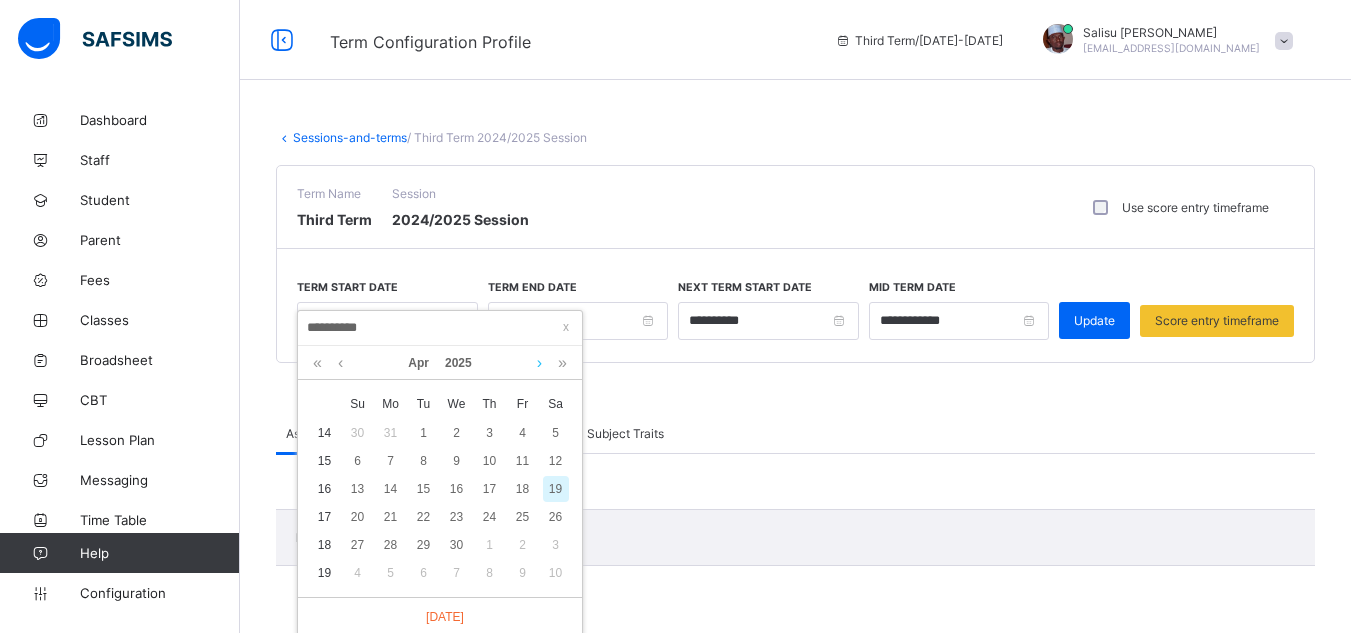 click at bounding box center [539, 363] 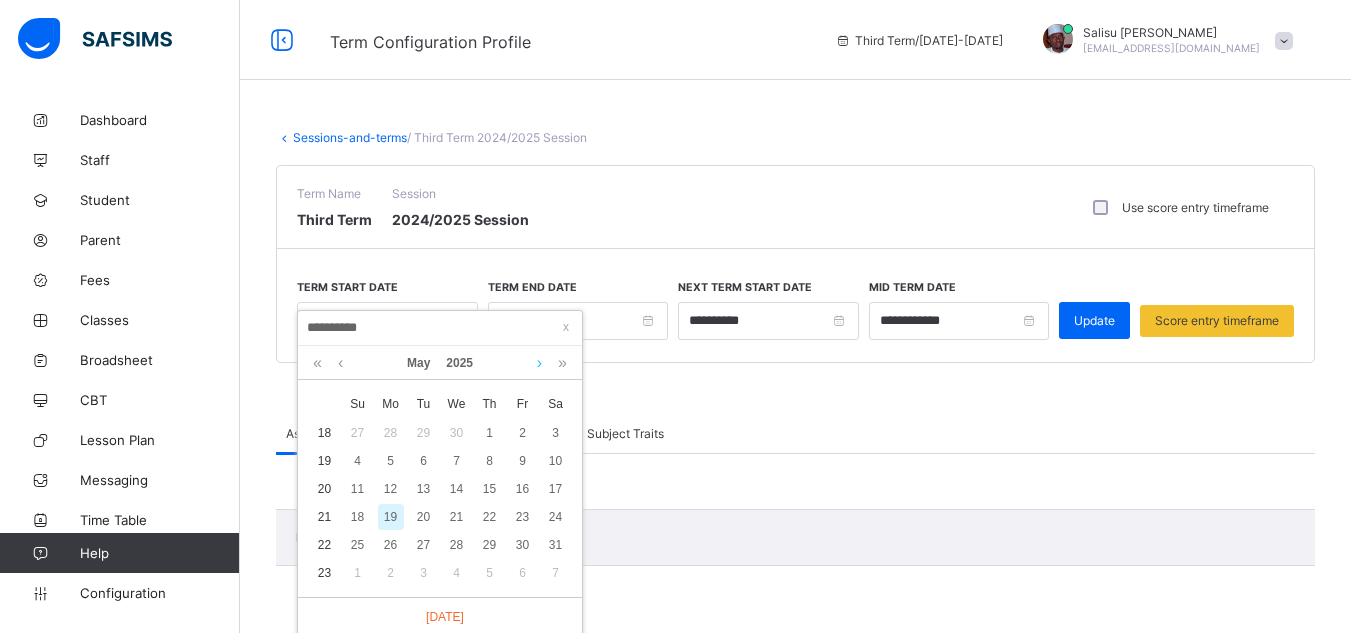 click at bounding box center (539, 363) 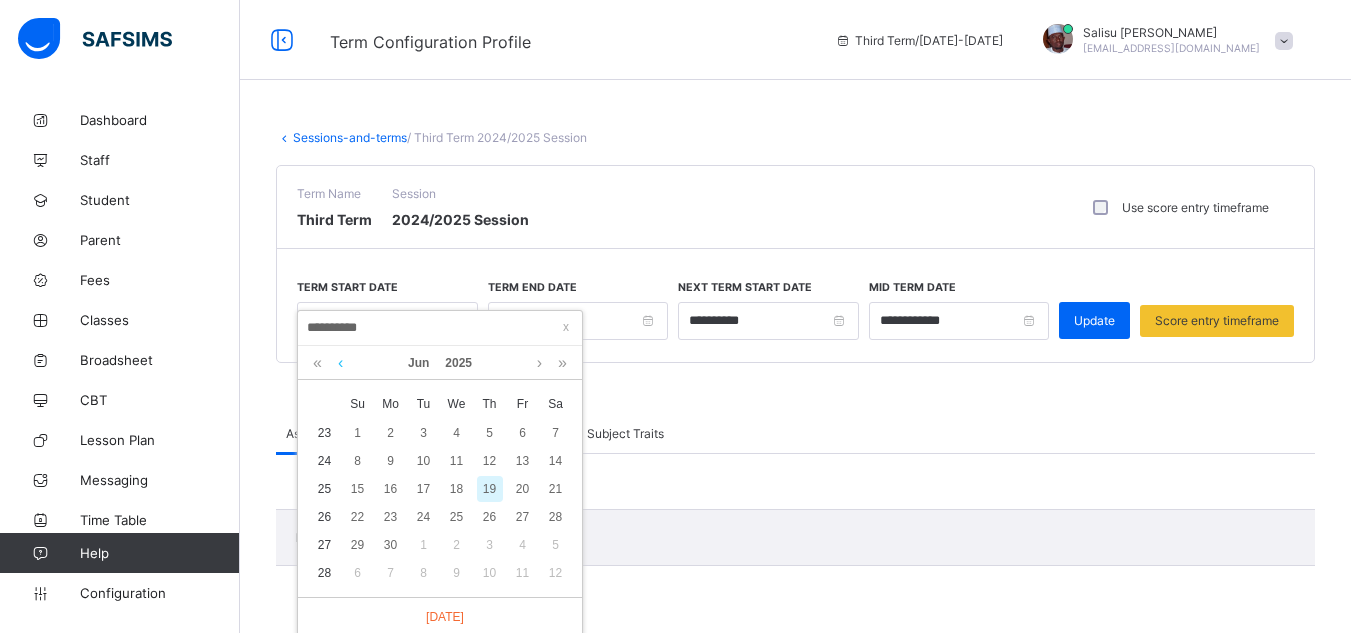 click at bounding box center (340, 363) 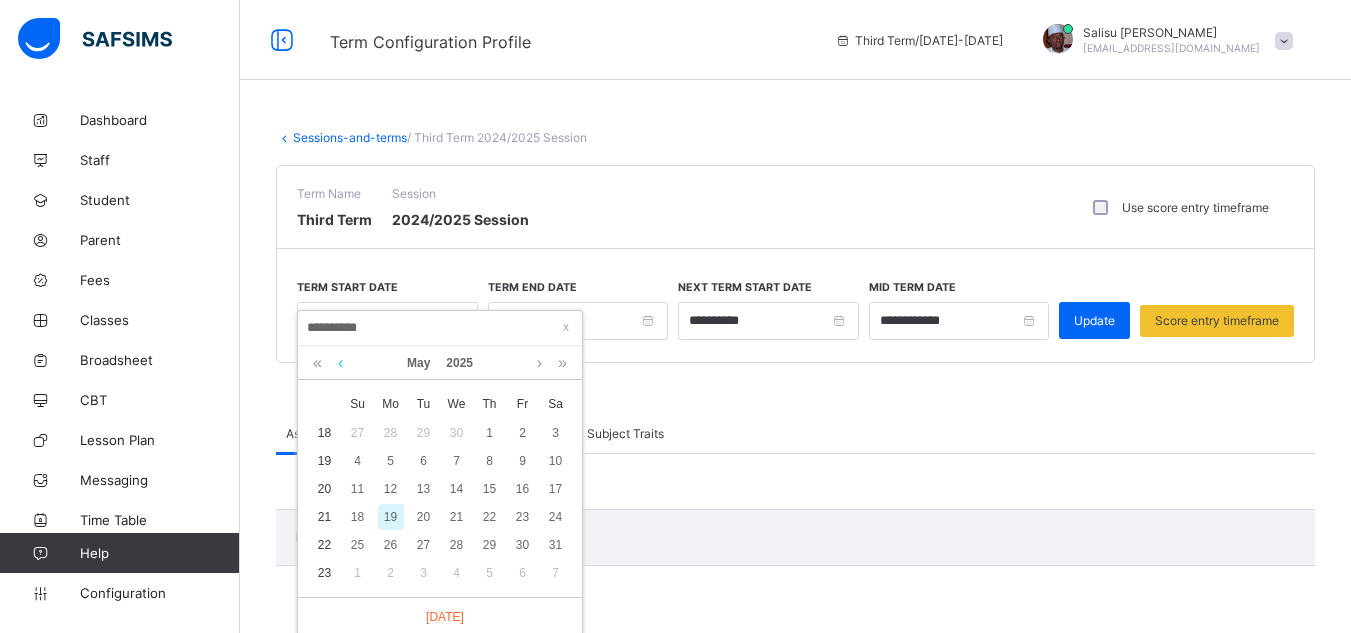 click at bounding box center (340, 363) 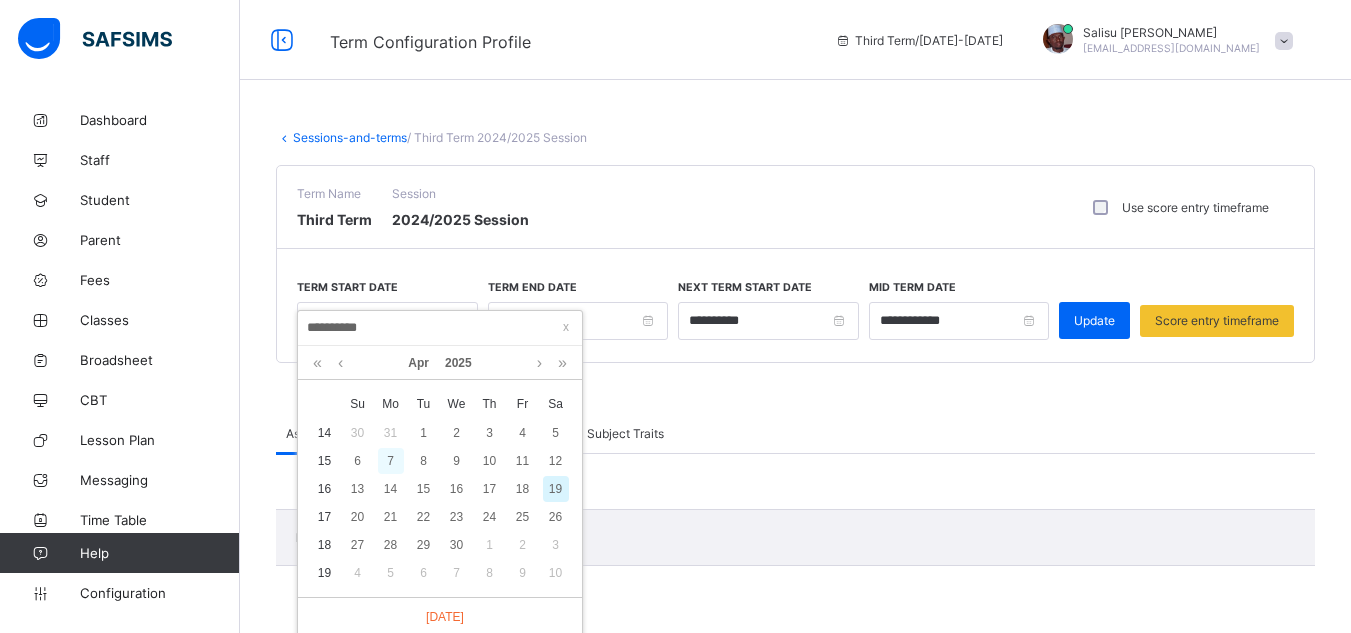 click on "7" at bounding box center [391, 461] 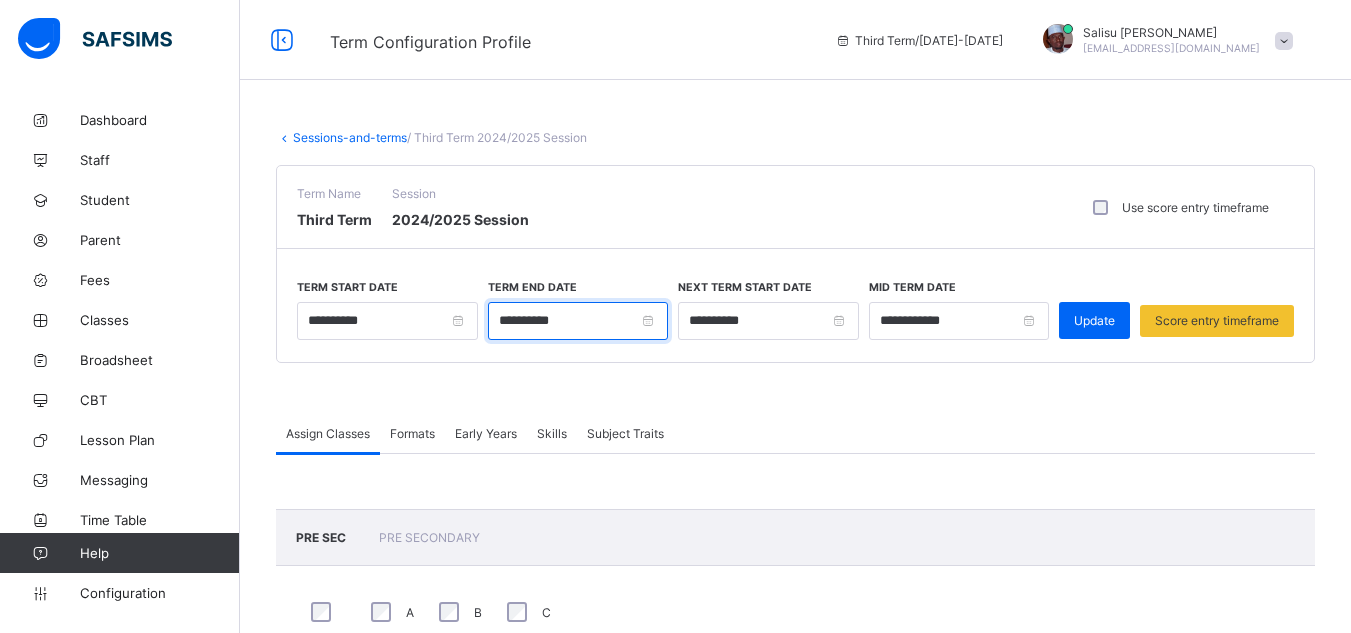 click on "**********" at bounding box center [578, 321] 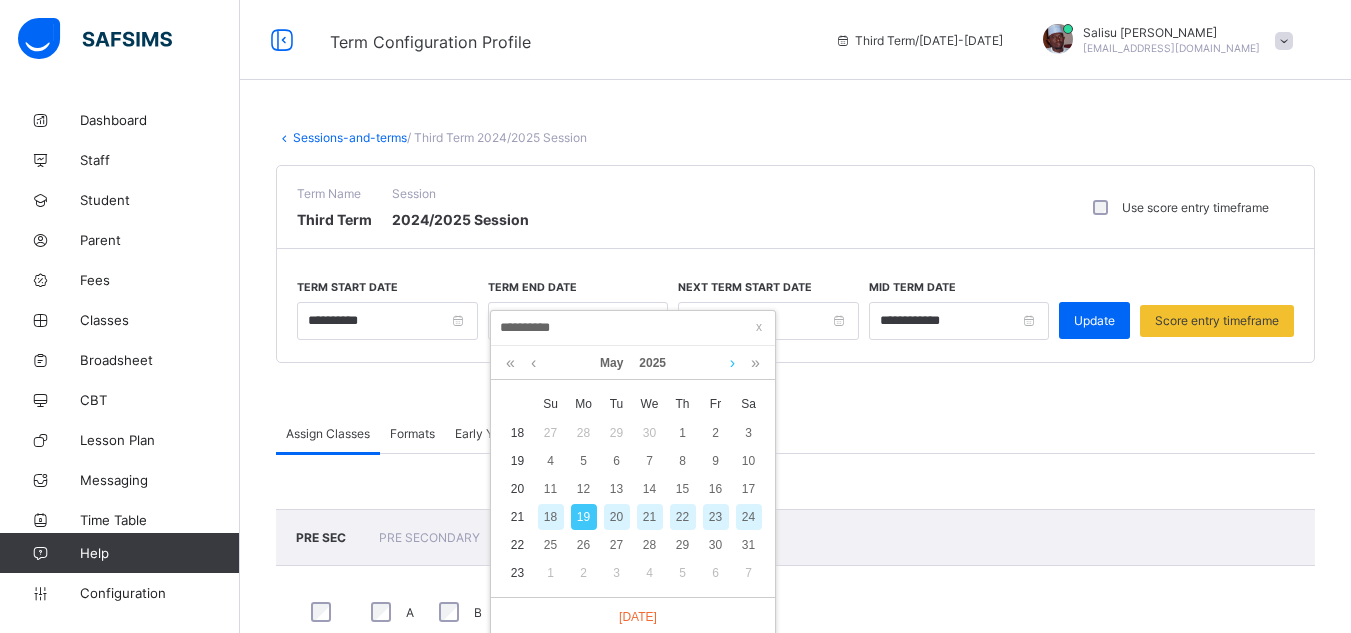 click at bounding box center (732, 363) 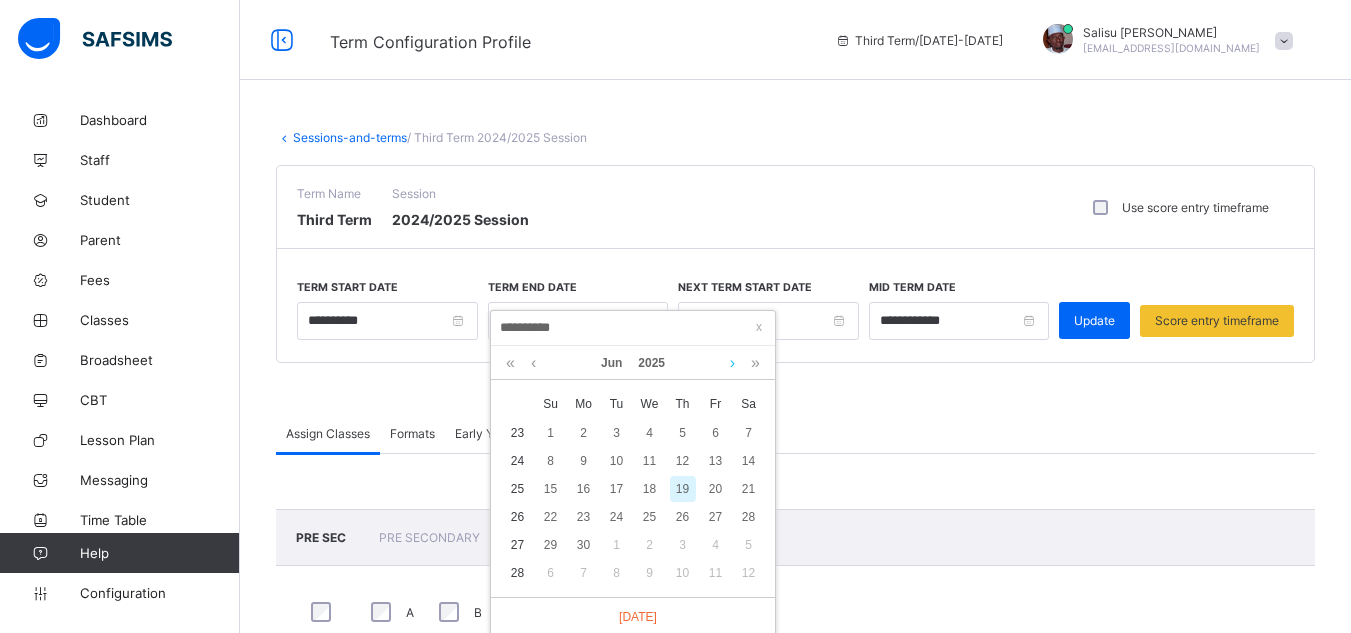 click at bounding box center (732, 363) 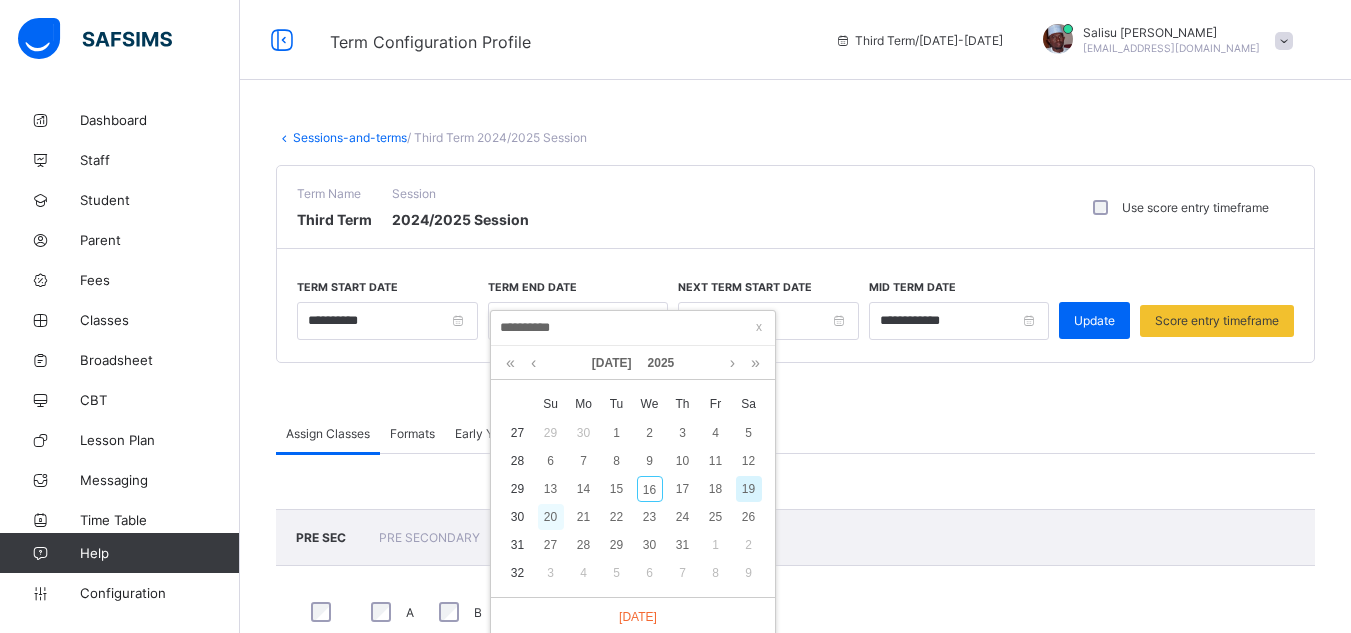 click on "20" at bounding box center (551, 517) 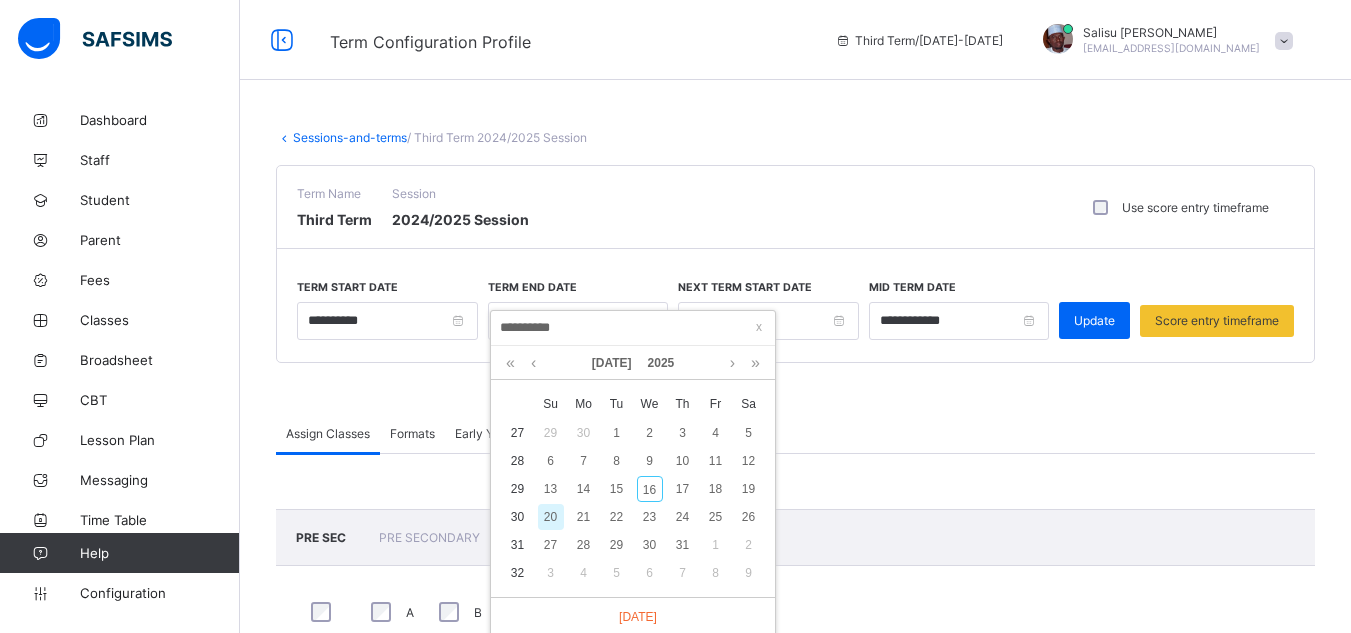 type on "**********" 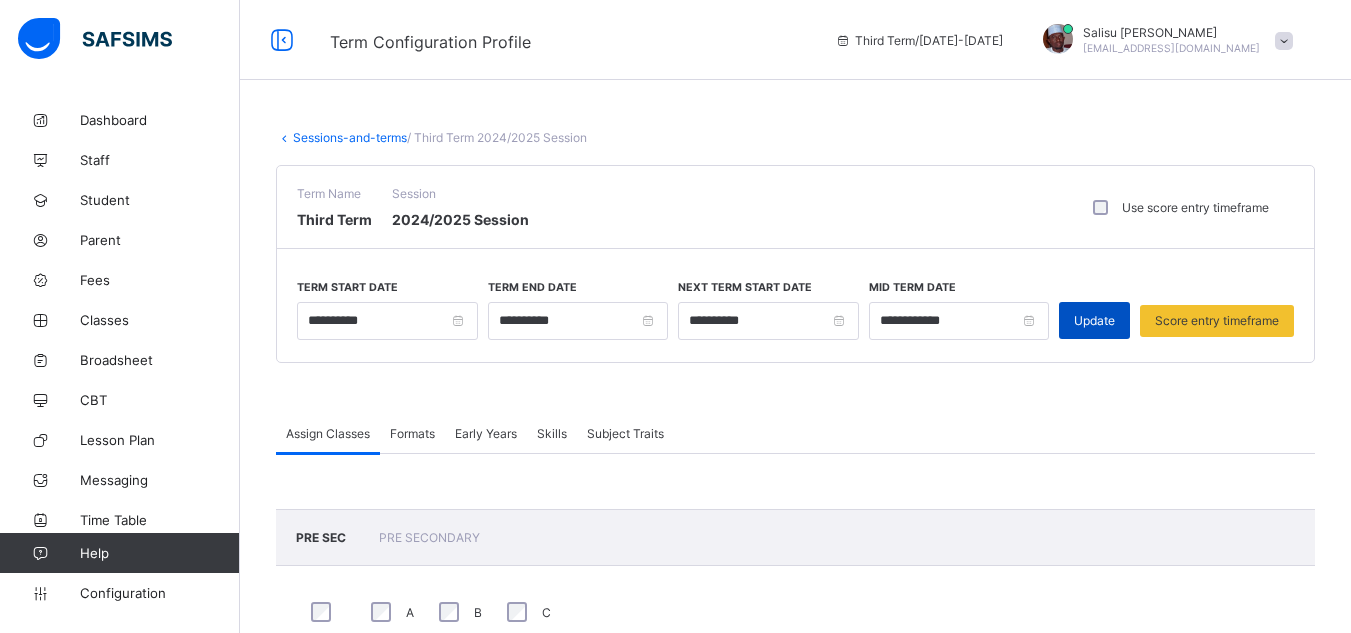 click on "Update" at bounding box center [1094, 320] 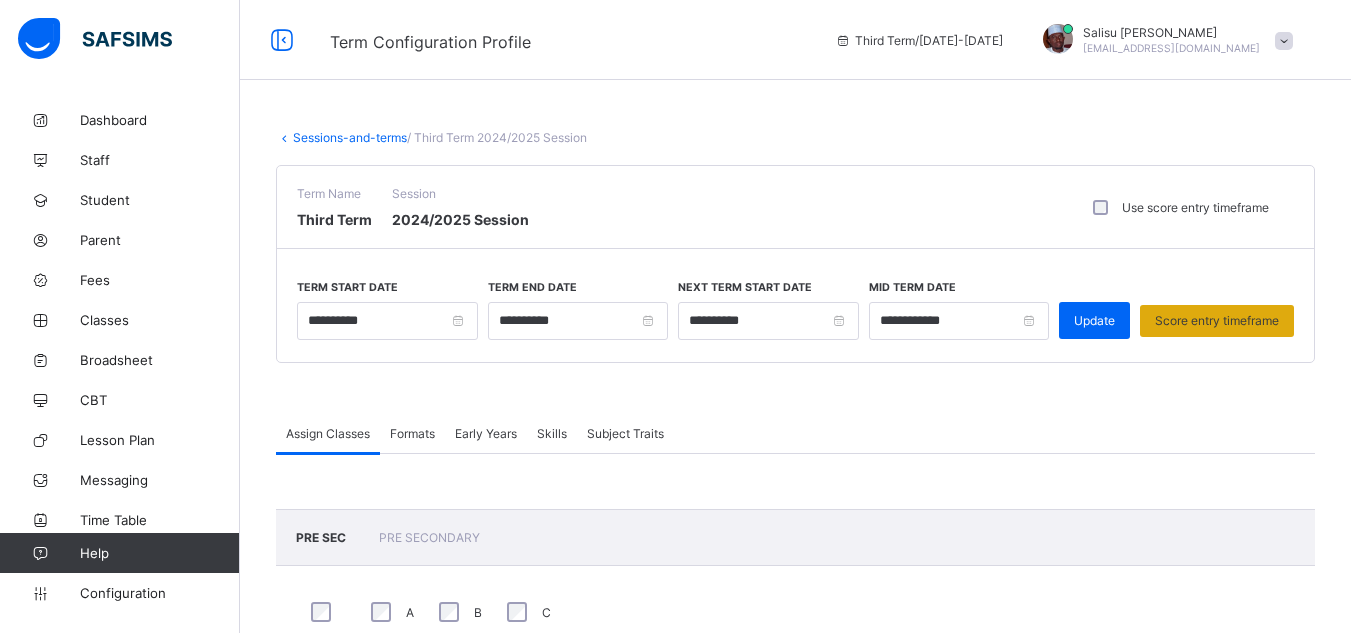 click on "Score entry timeframe" at bounding box center [1217, 320] 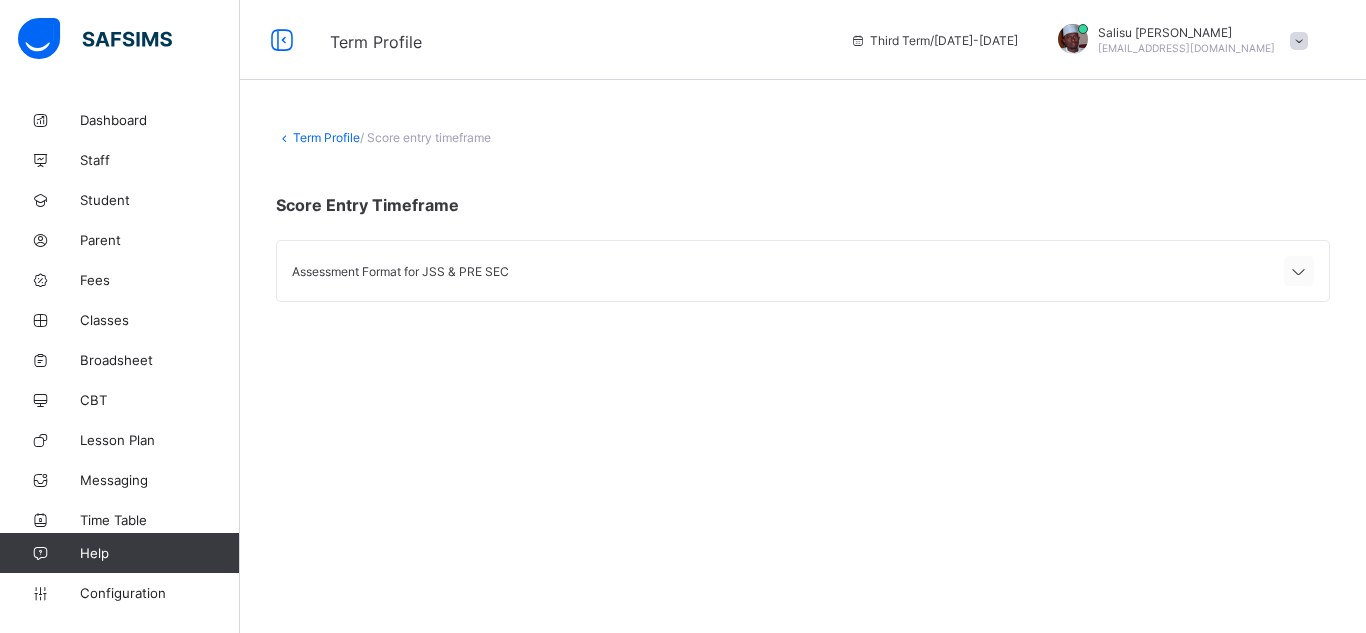 click at bounding box center (1299, 271) 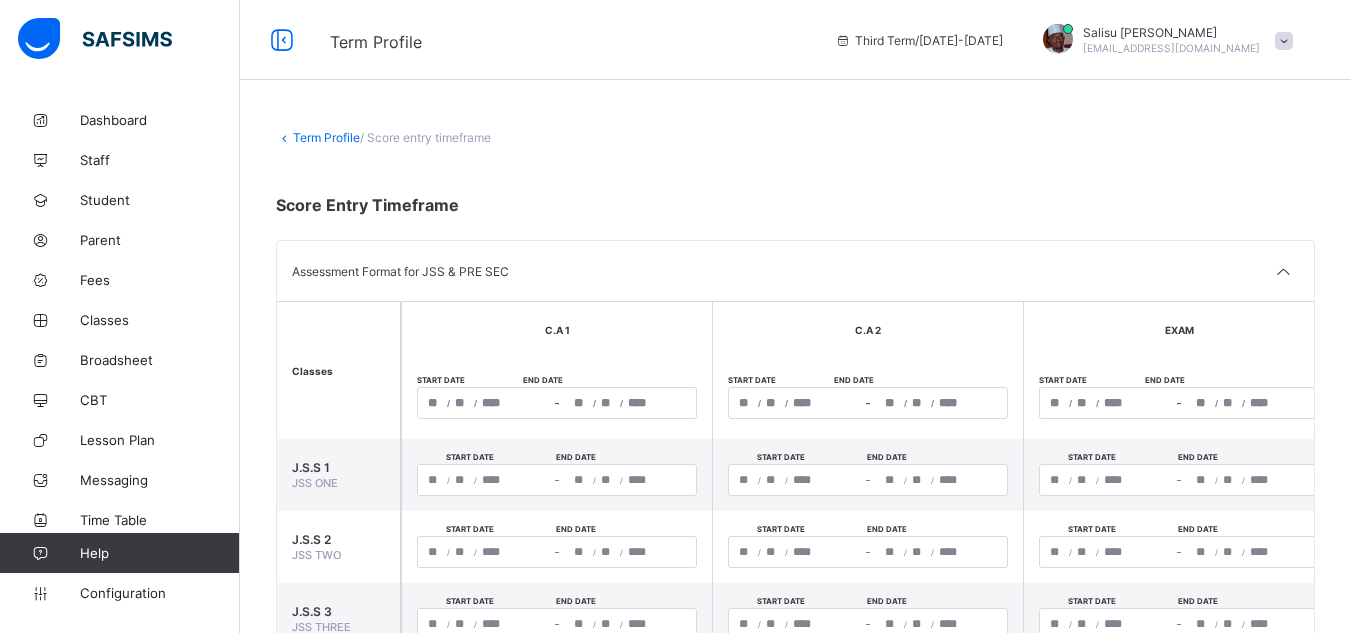 click on "/ / – / /" at bounding box center (557, 403) 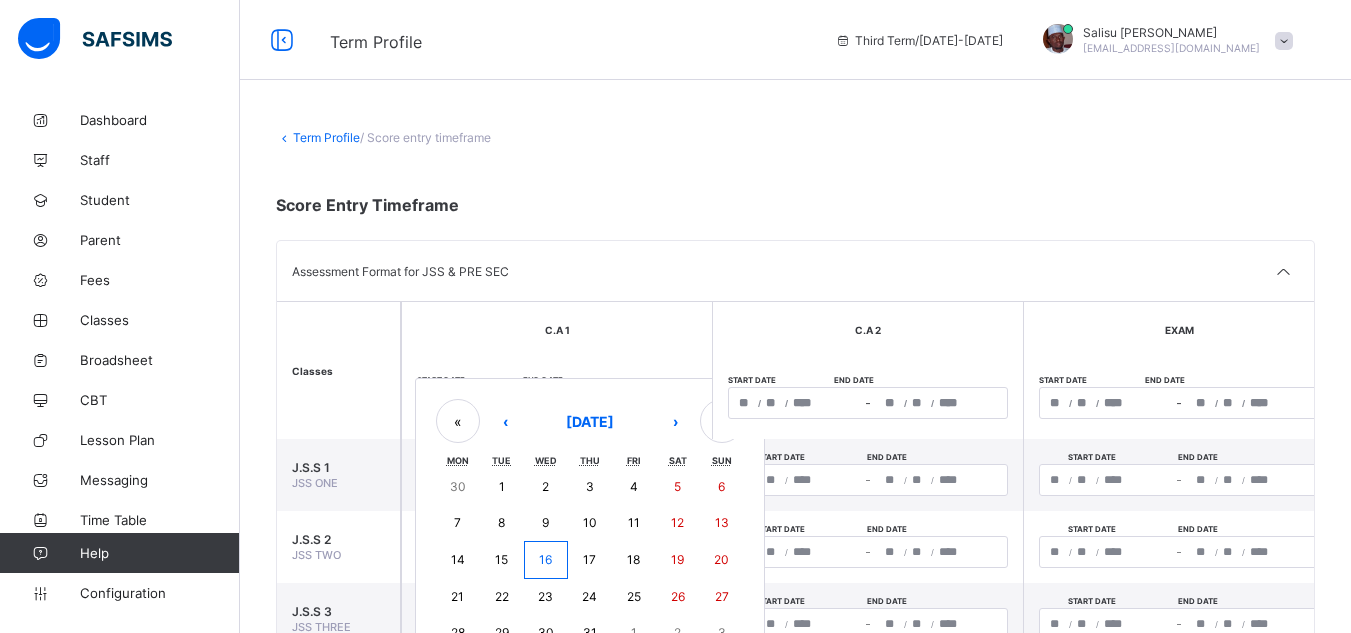 click on "16" at bounding box center (545, 559) 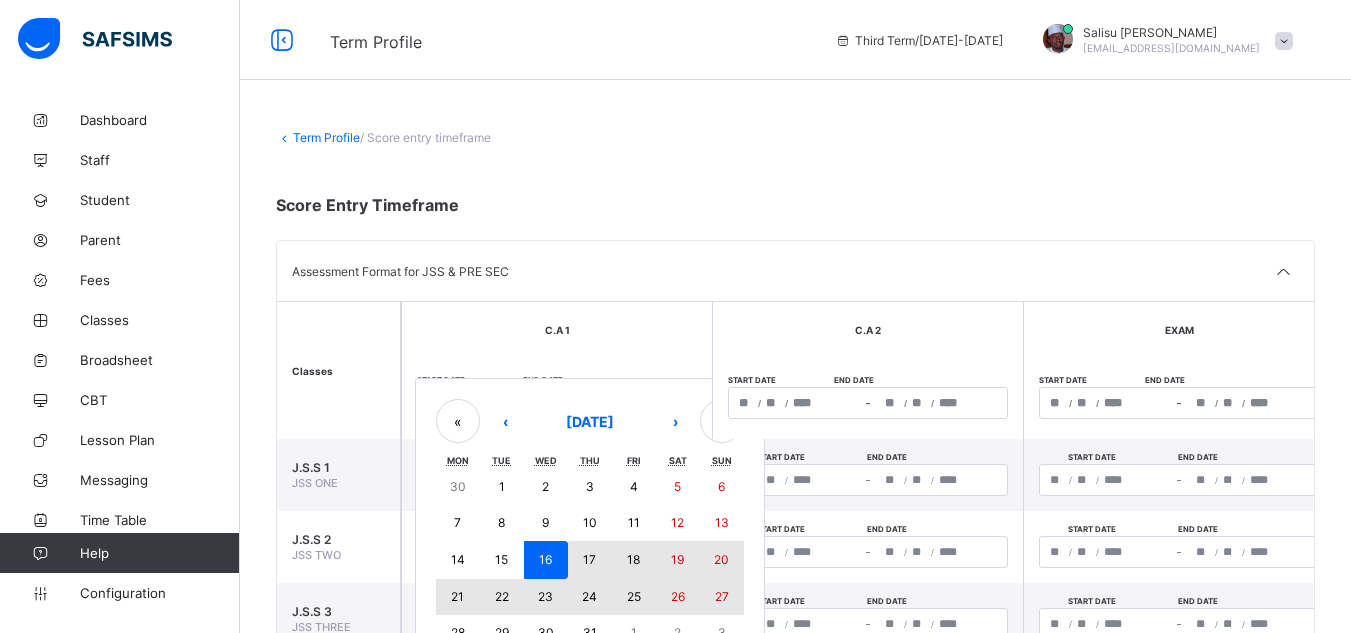 click on "27" at bounding box center (722, 596) 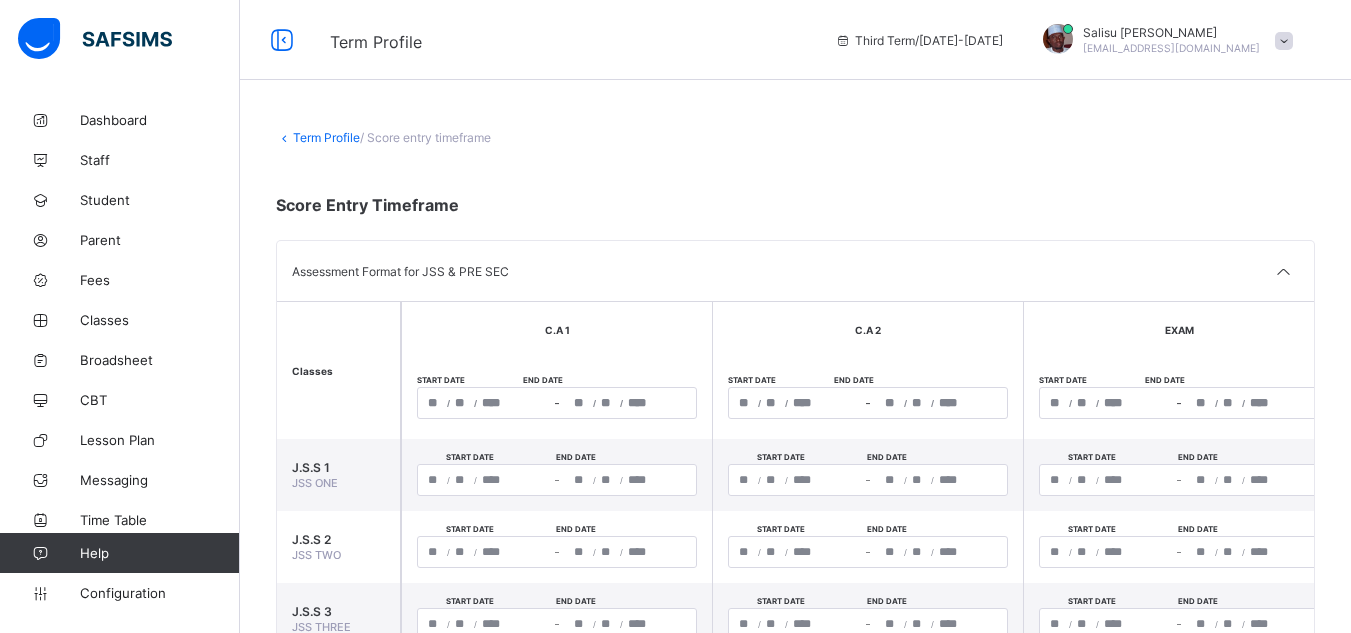 click on "/ / – / /" at bounding box center [868, 403] 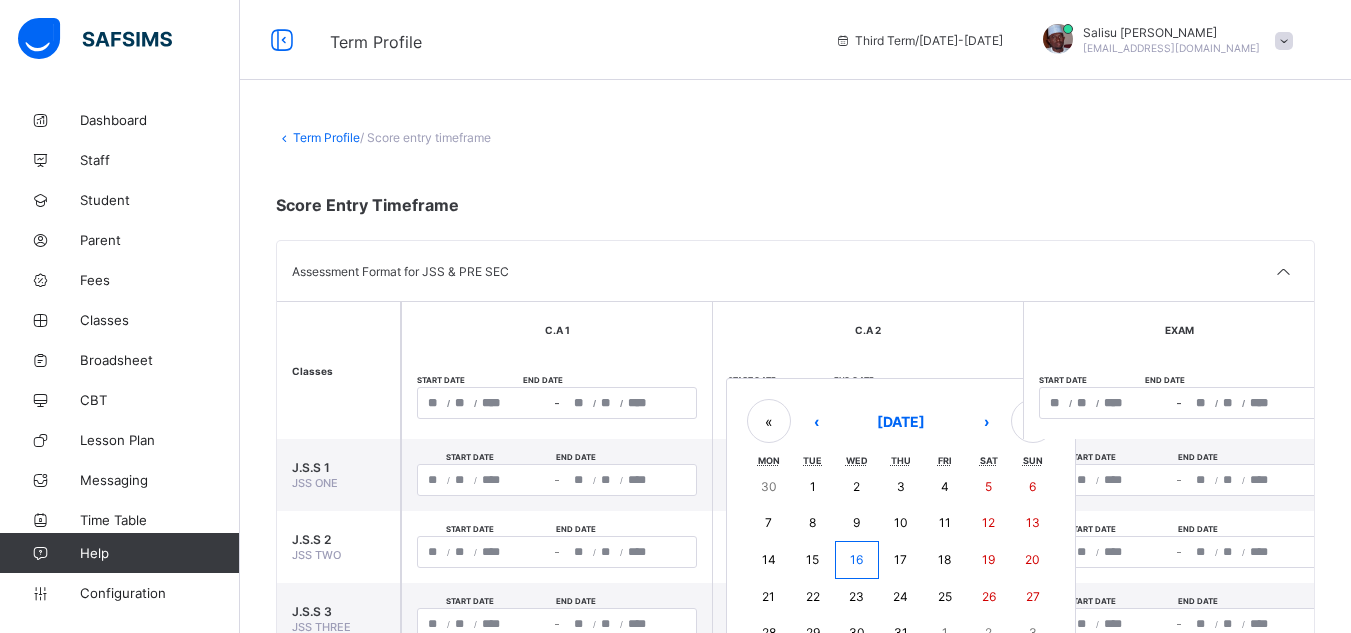 click on "16" at bounding box center [856, 559] 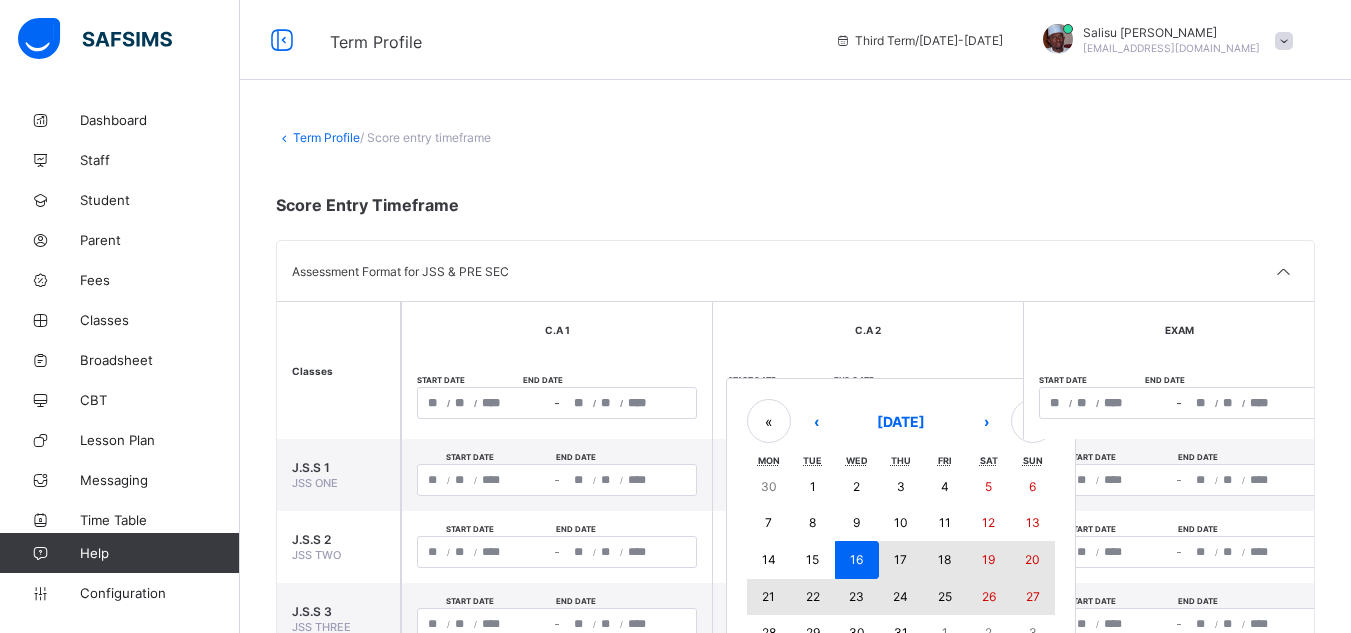 click on "27" at bounding box center [1033, 596] 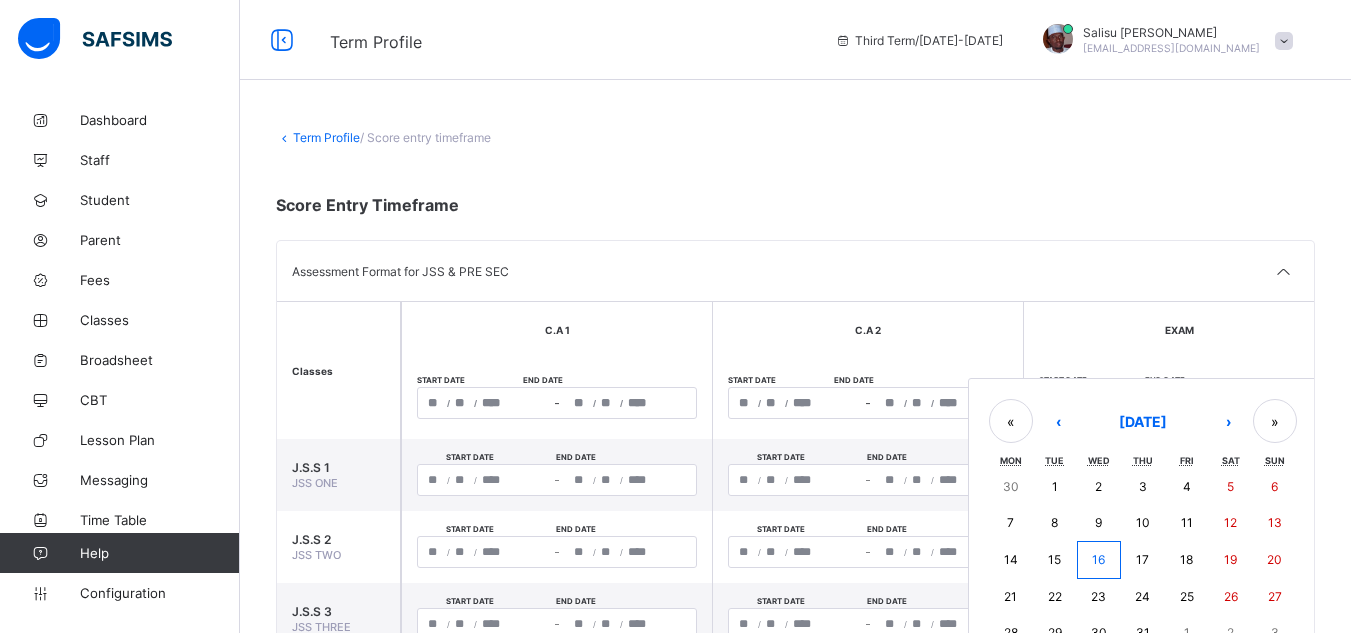 click on "/ / – / / « ‹ [DATE] › » Mon Tue Wed Thu Fri Sat Sun 30 1 2 3 4 5 6 7 8 9 10 11 12 13 14 15 16 17 18 19 20 21 22 23 24 25 26 27 28 29 30 31 1 2 3" at bounding box center [1179, 403] 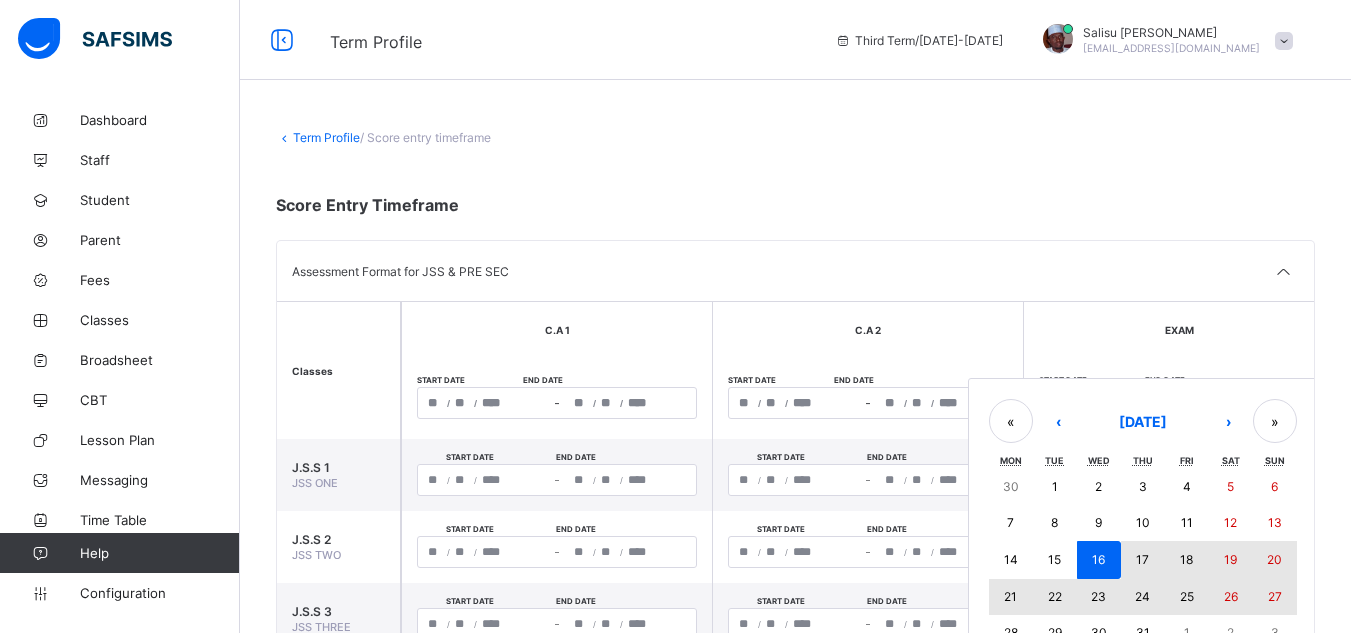 click on "27" at bounding box center [1275, 597] 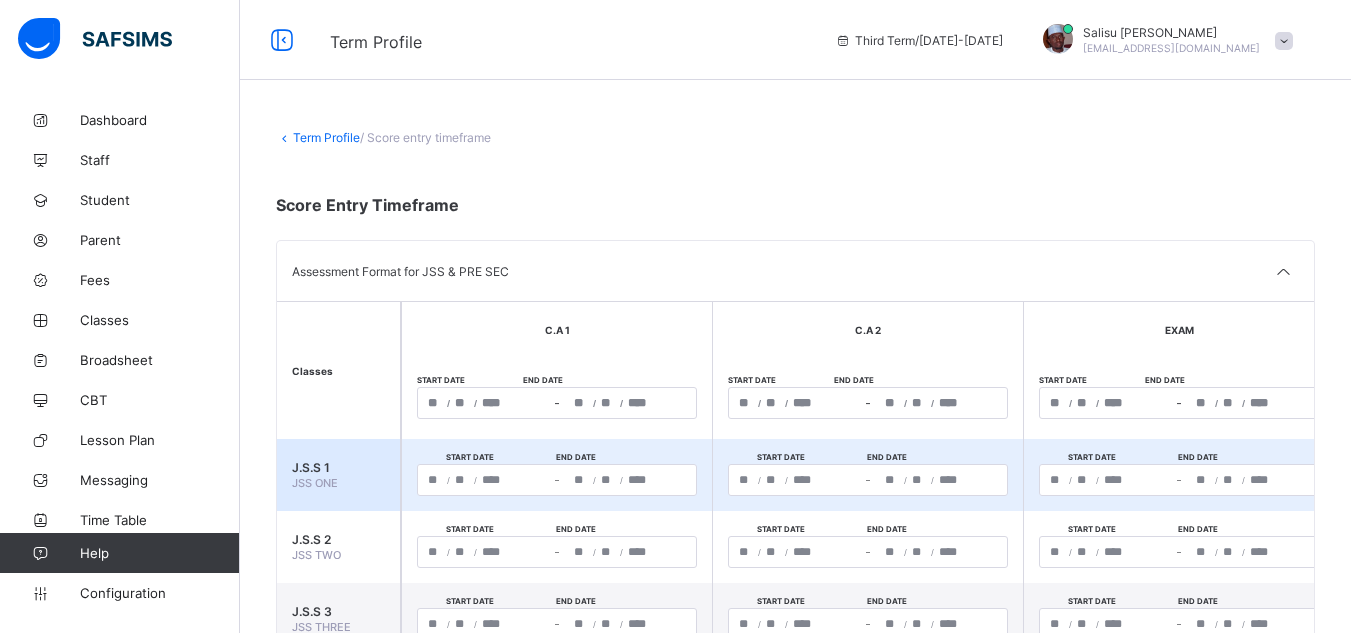 scroll, scrollTop: 0, scrollLeft: 125, axis: horizontal 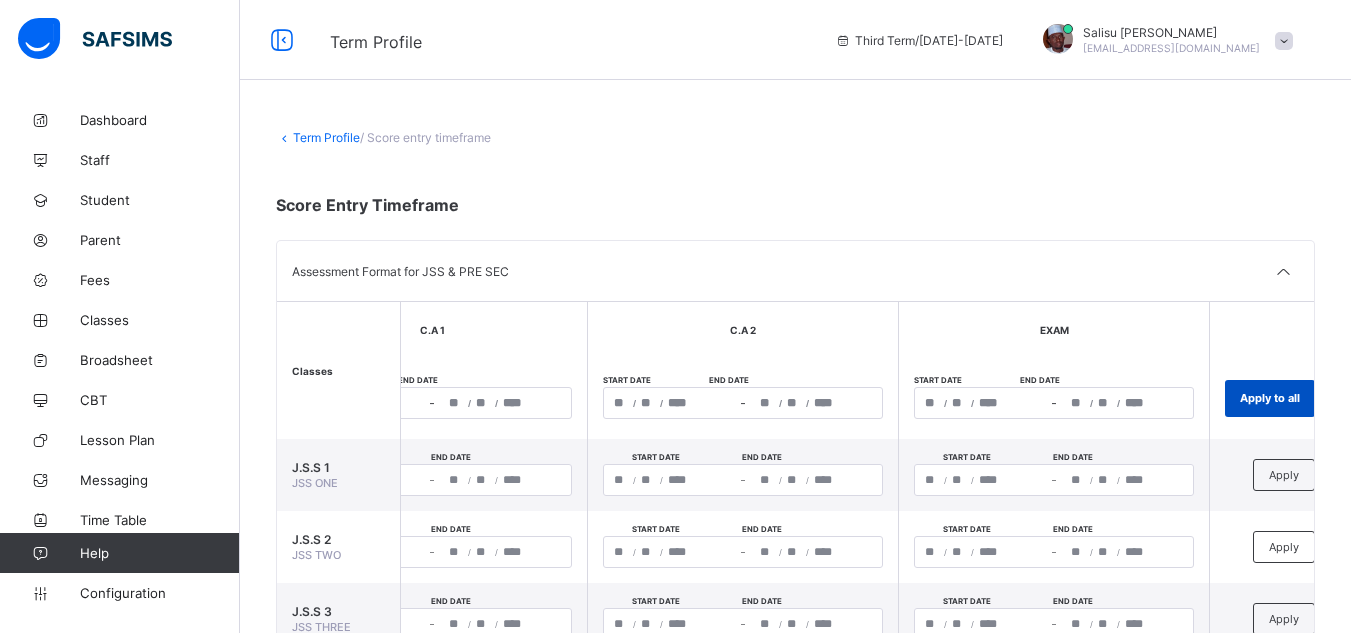 click on "Apply to all" at bounding box center (1270, 398) 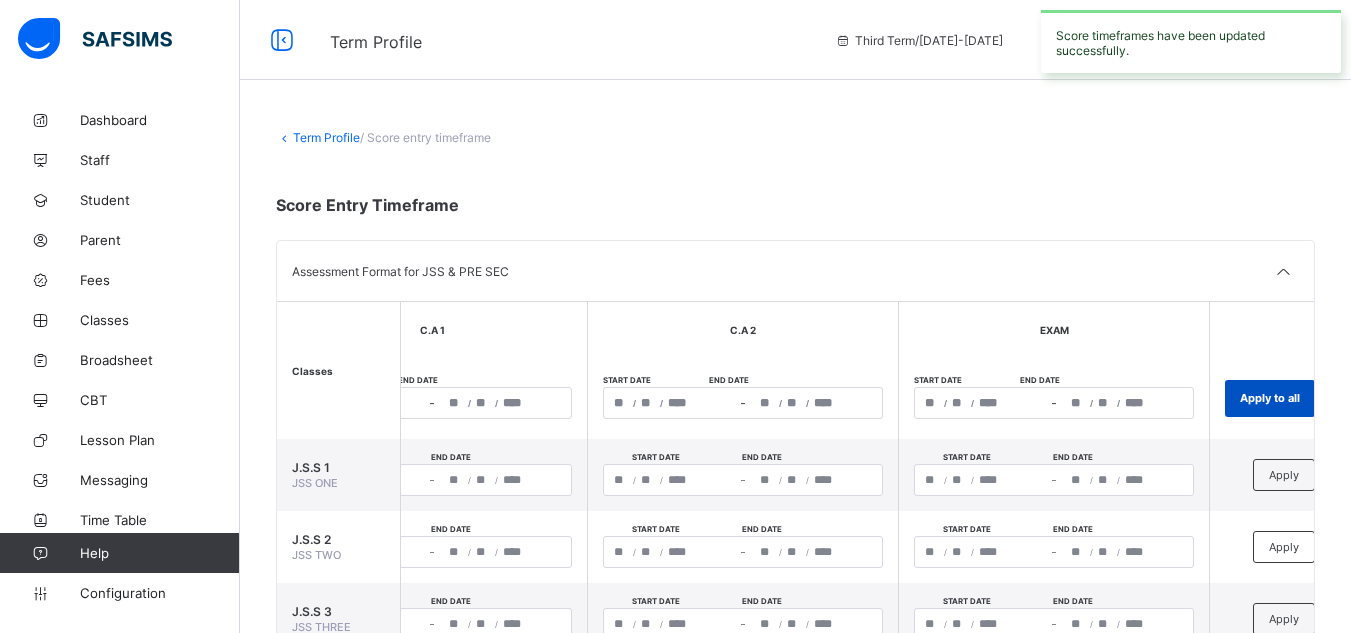 type on "**********" 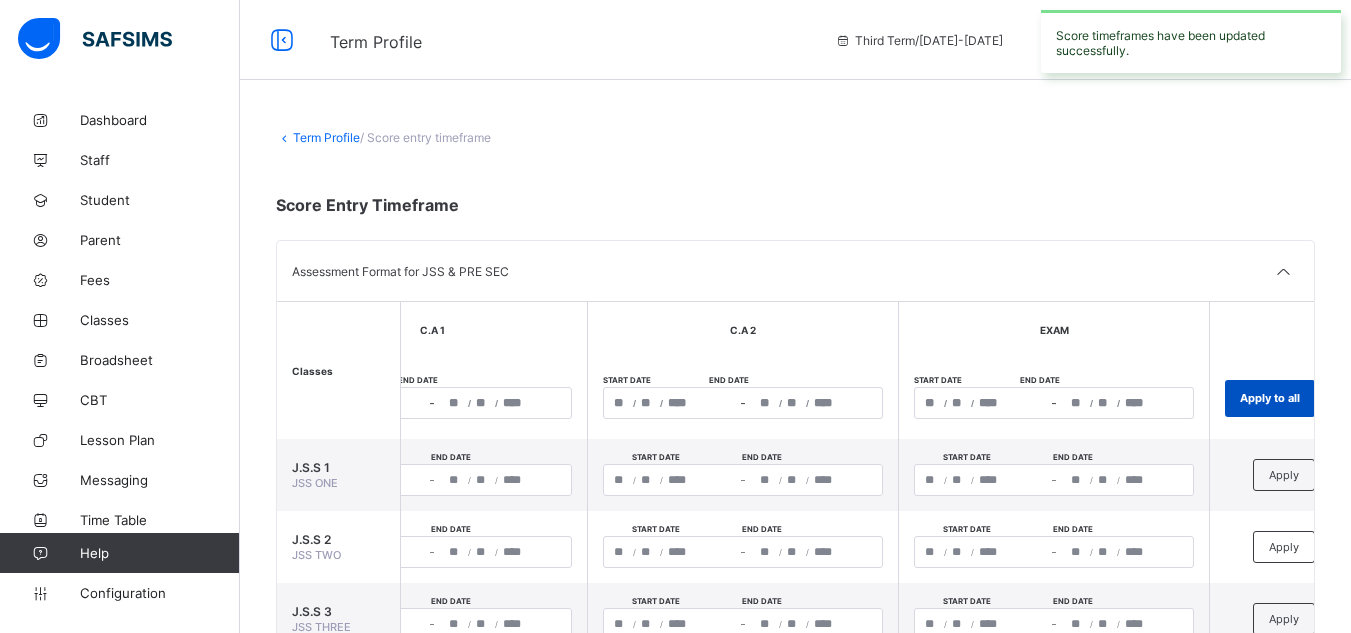 type on "**" 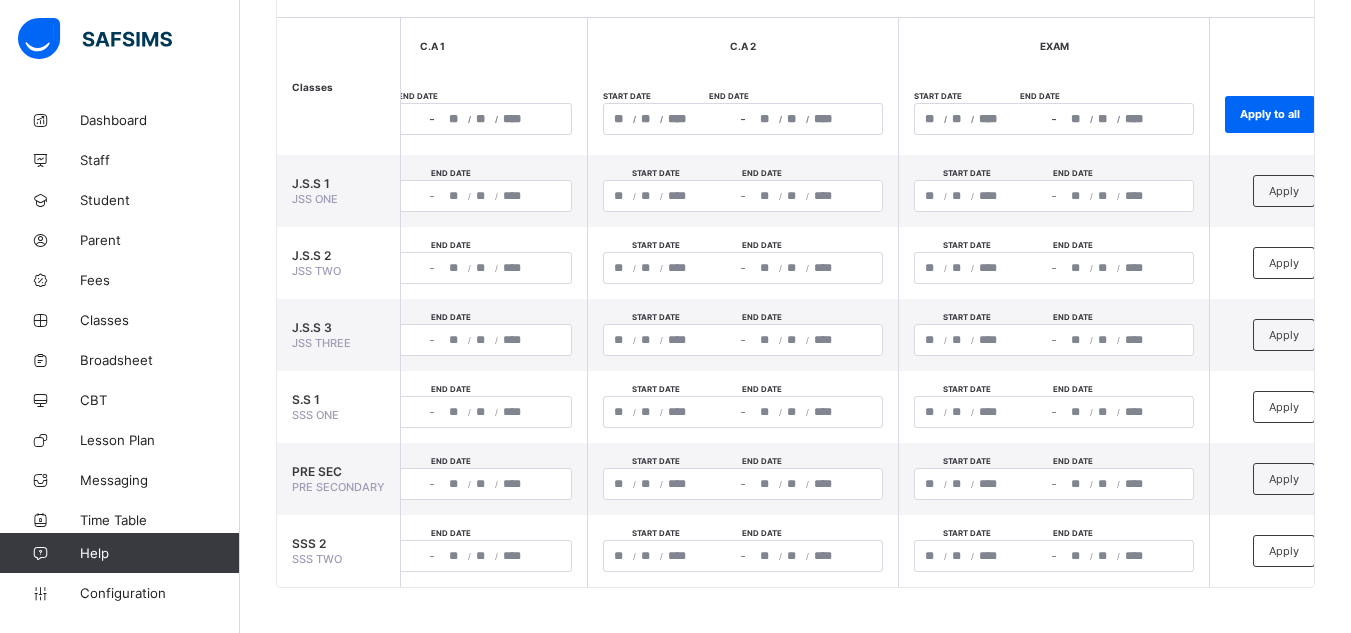 scroll, scrollTop: 292, scrollLeft: 0, axis: vertical 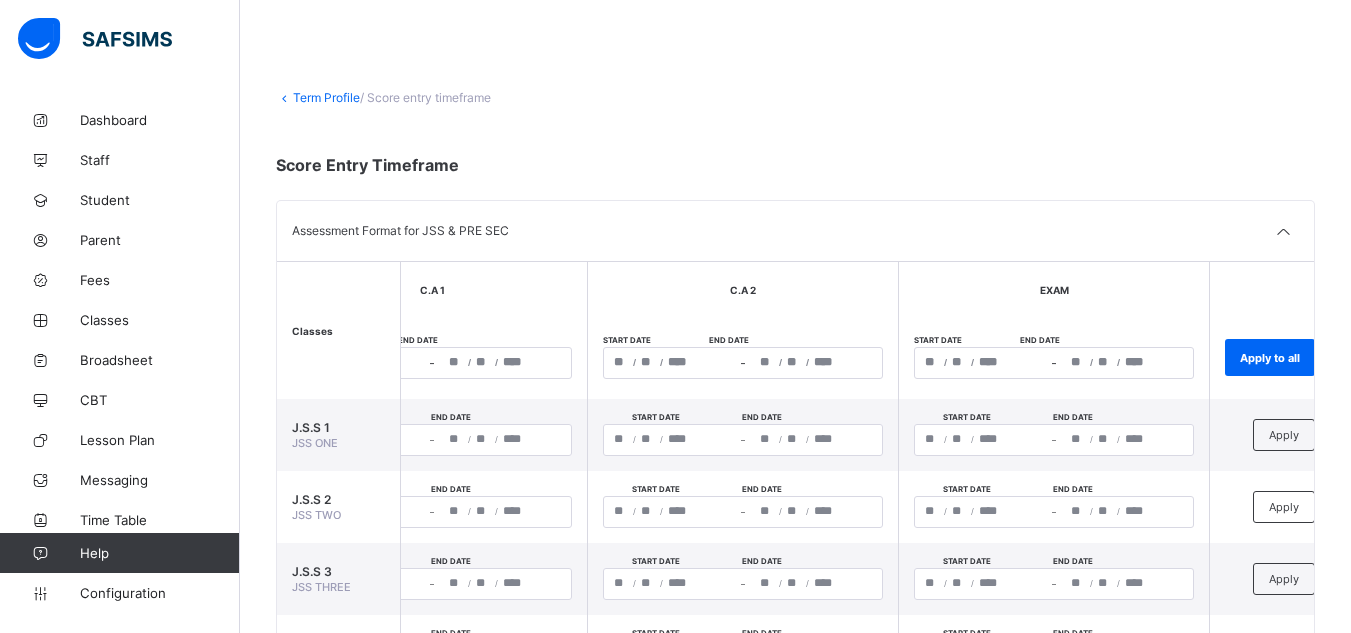 click on "Resume" at bounding box center [974, -76] 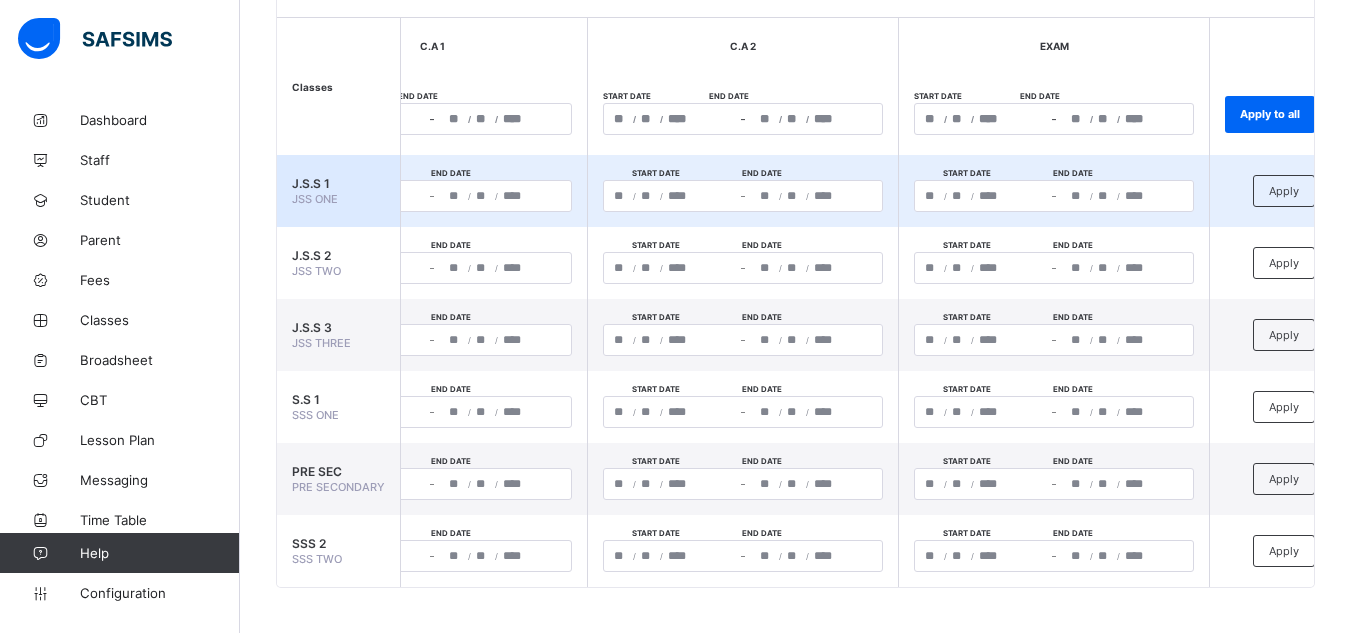 click on "J.S.S 1 JSS ONE" at bounding box center [339, 191] 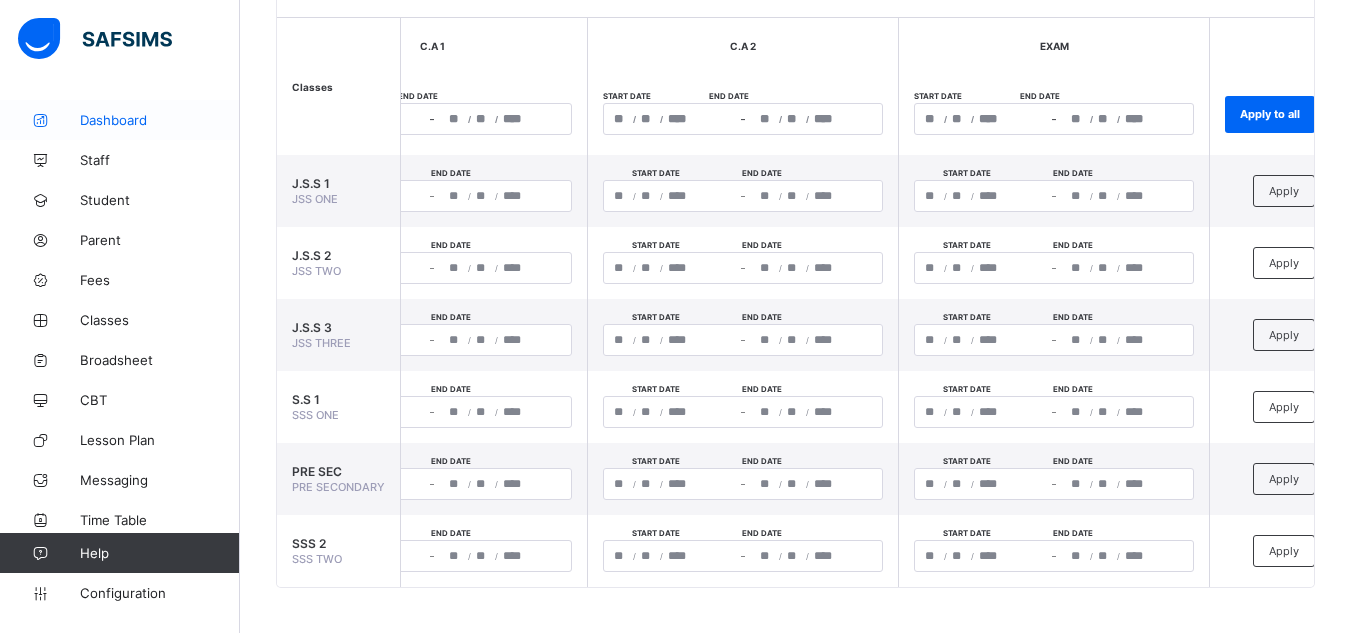 click on "Dashboard" at bounding box center [160, 120] 